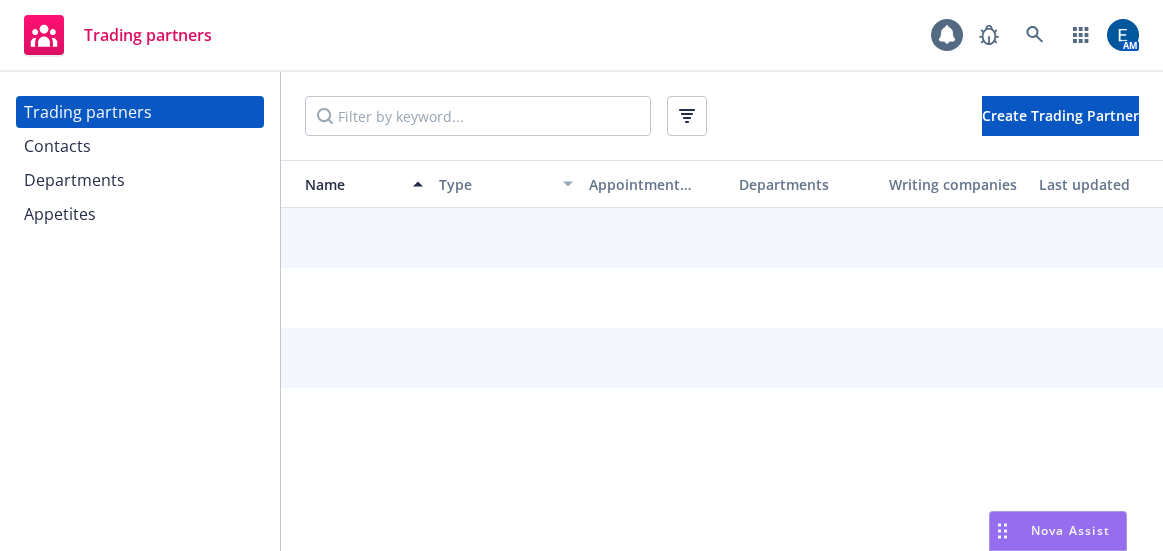 scroll, scrollTop: 0, scrollLeft: 0, axis: both 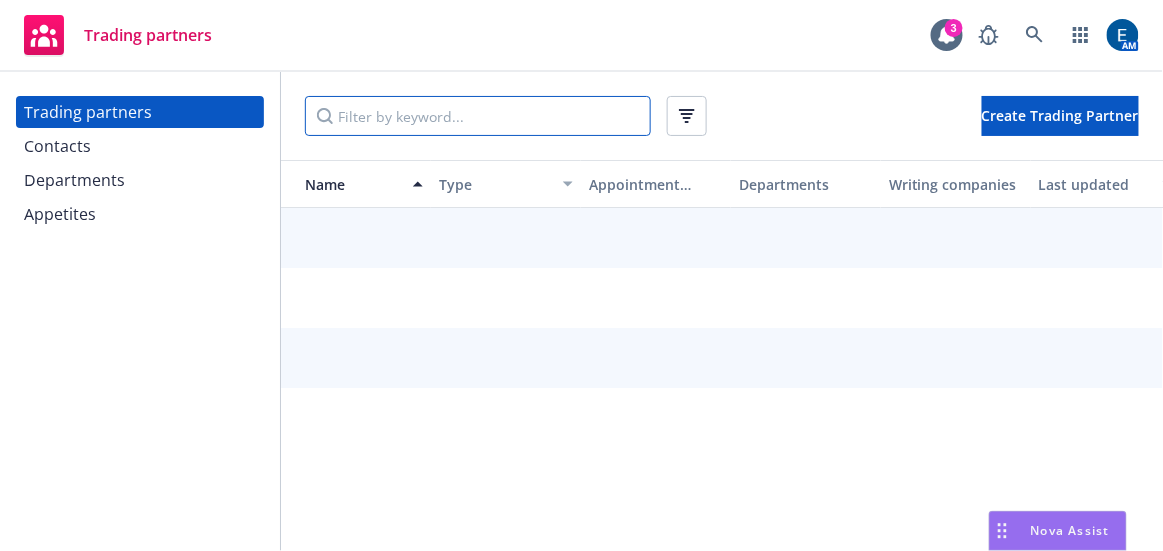 click at bounding box center [478, 116] 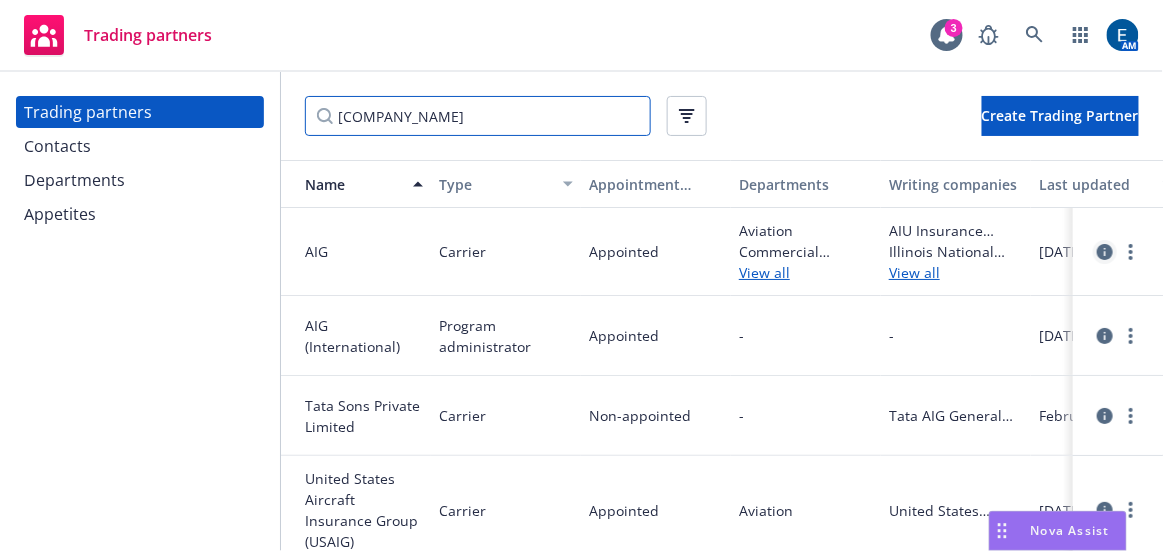 type on "[COMPANY_NAME]" 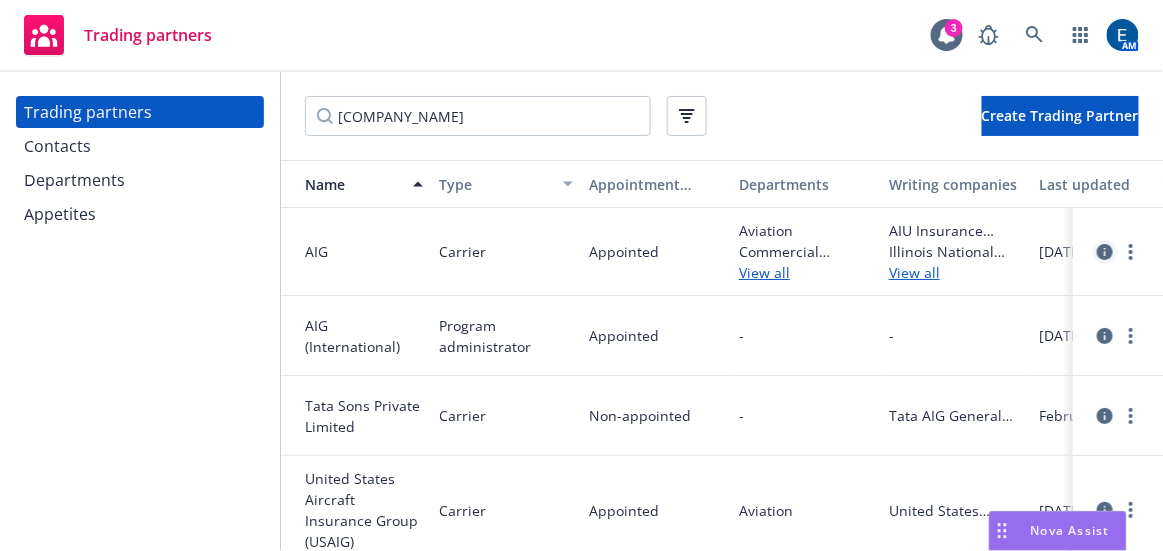 click 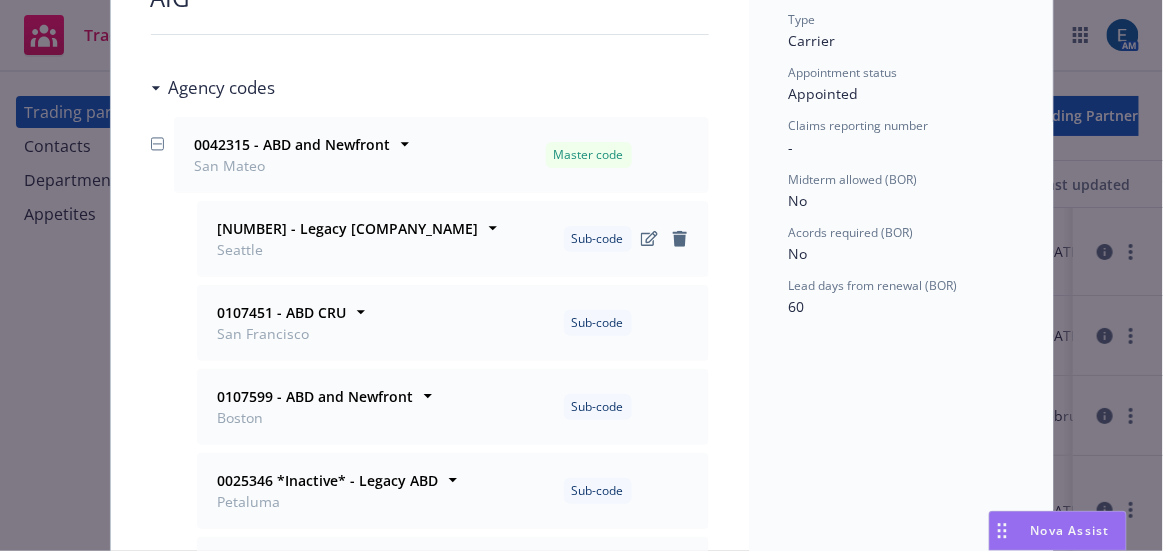 scroll, scrollTop: 206, scrollLeft: 0, axis: vertical 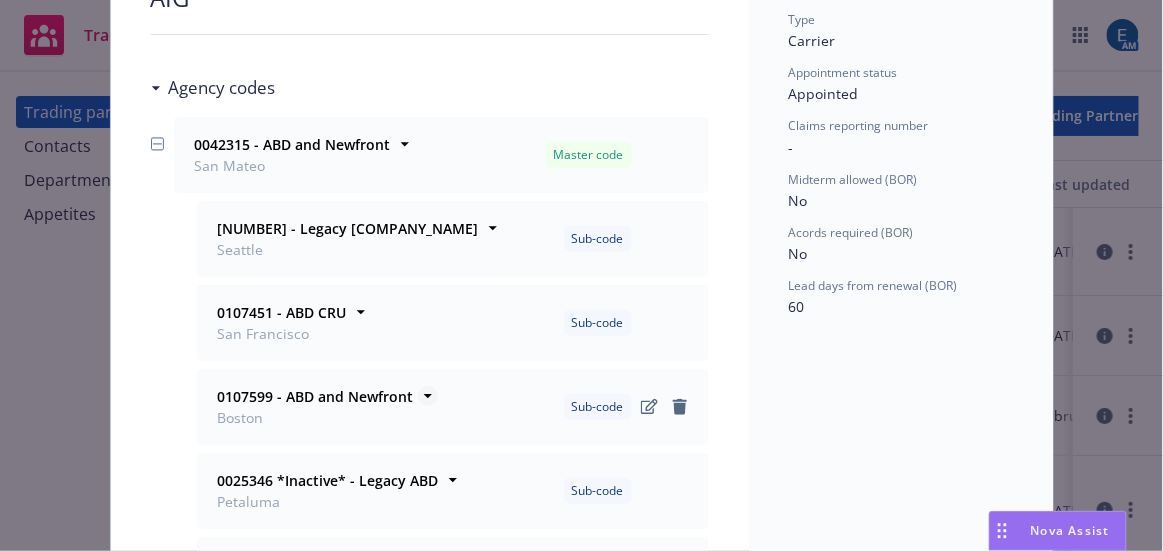 click 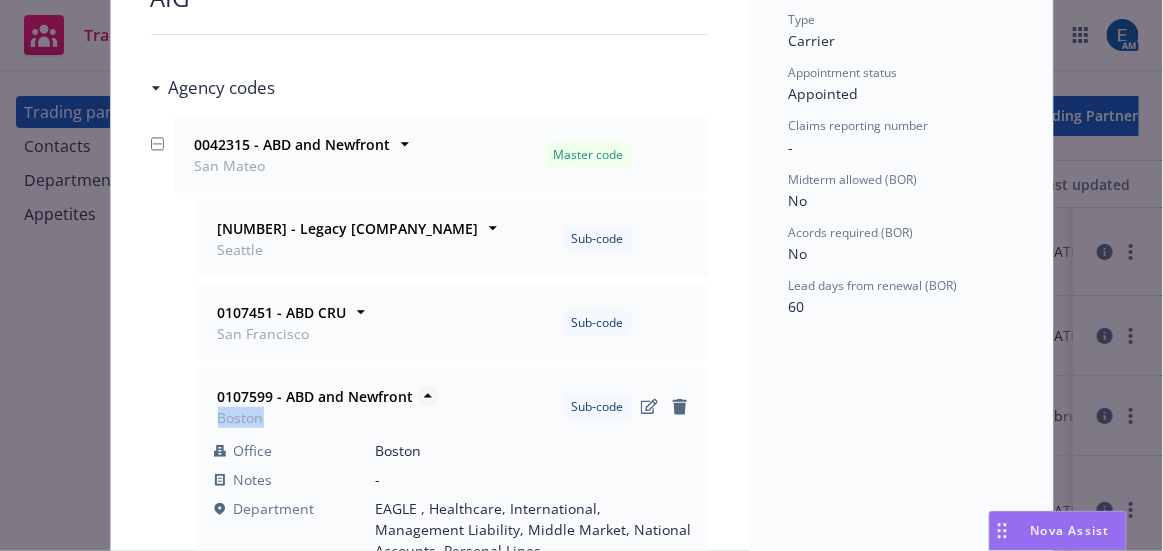 click 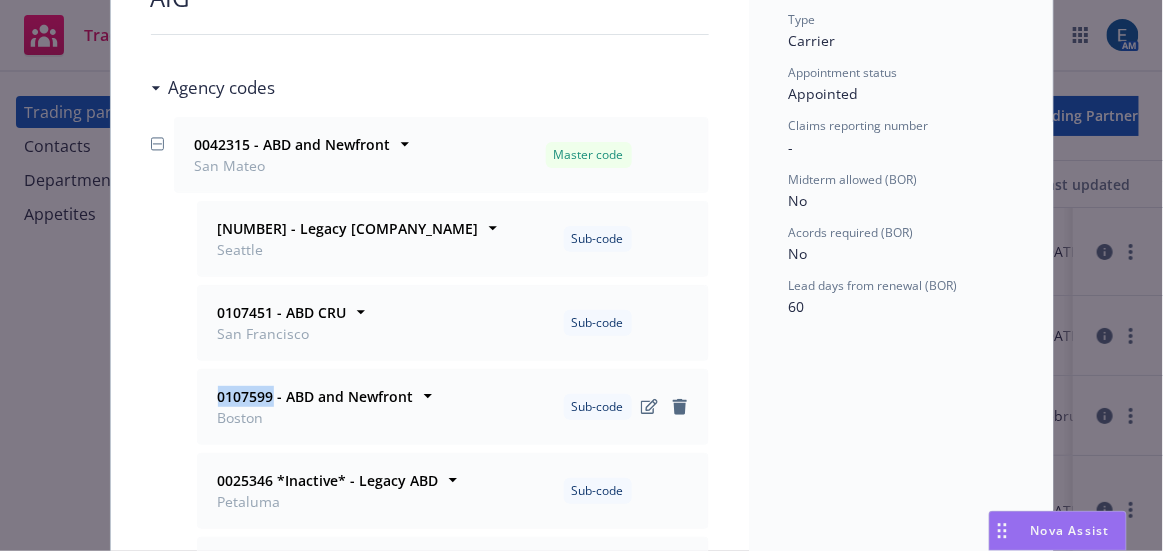 drag, startPoint x: 266, startPoint y: 333, endPoint x: 207, endPoint y: 330, distance: 59.07622 